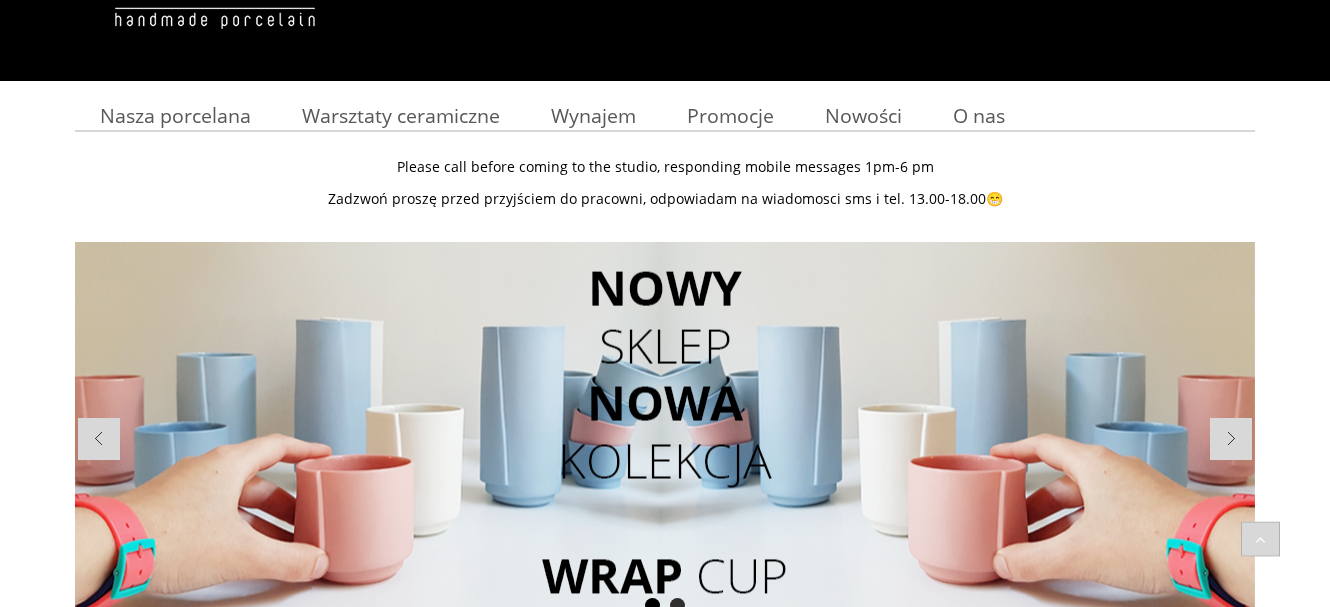 scroll, scrollTop: 0, scrollLeft: 0, axis: both 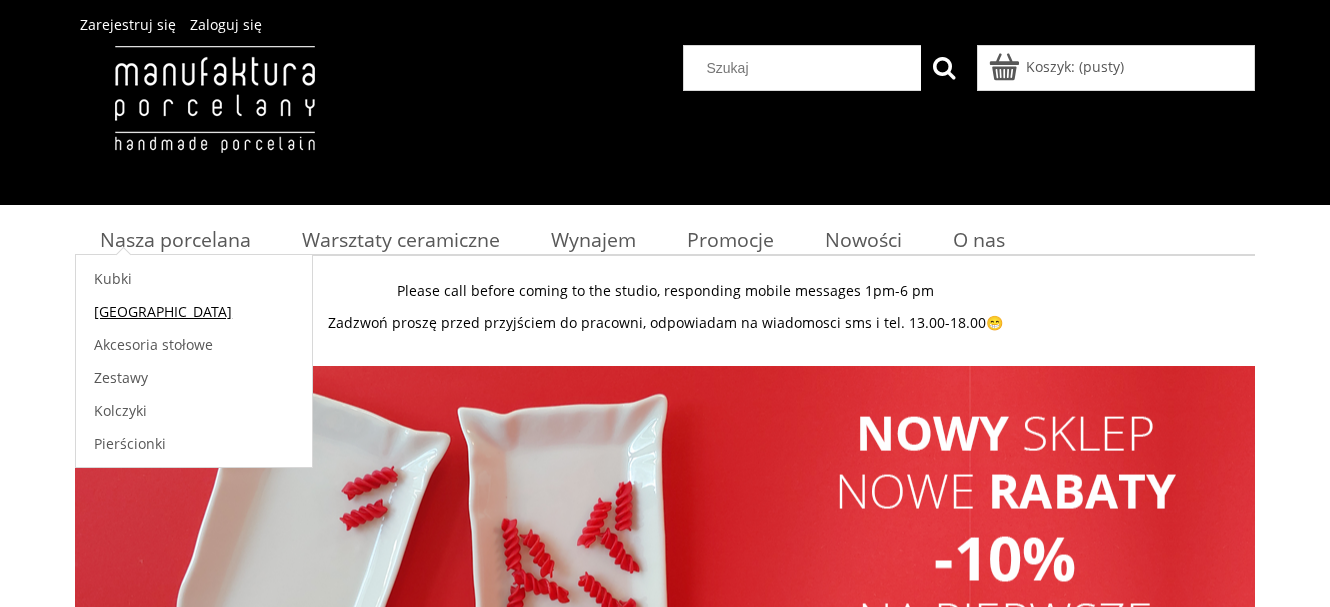 click on "[GEOGRAPHIC_DATA]" at bounding box center [163, 311] 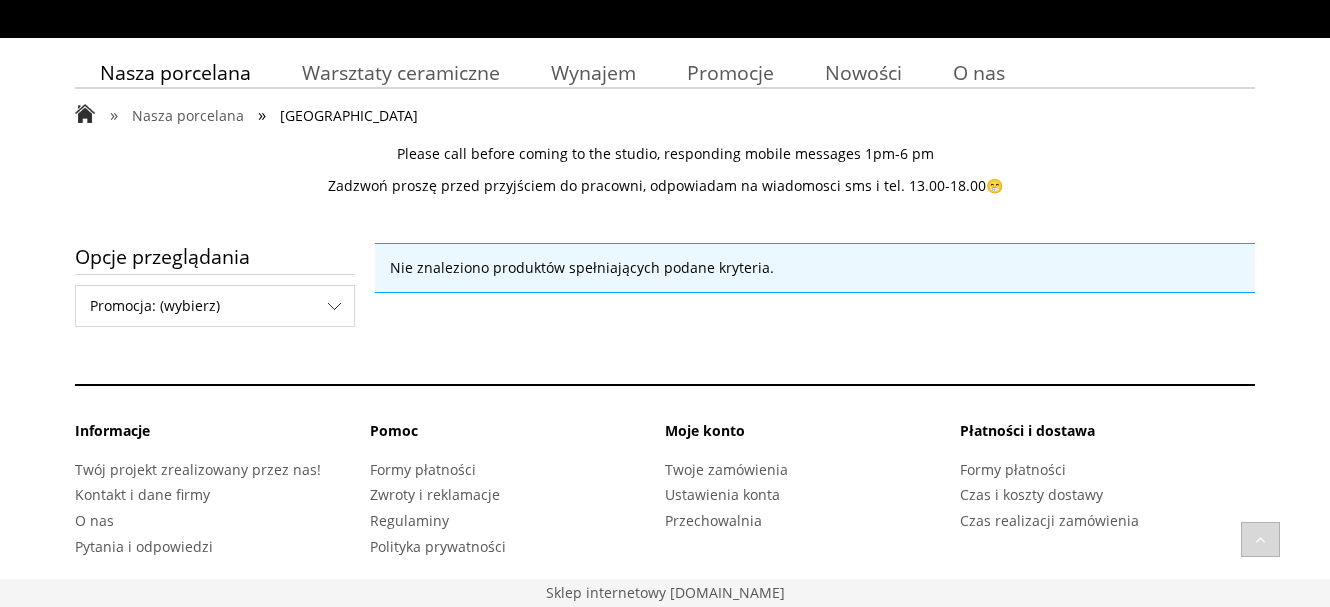 scroll, scrollTop: 0, scrollLeft: 0, axis: both 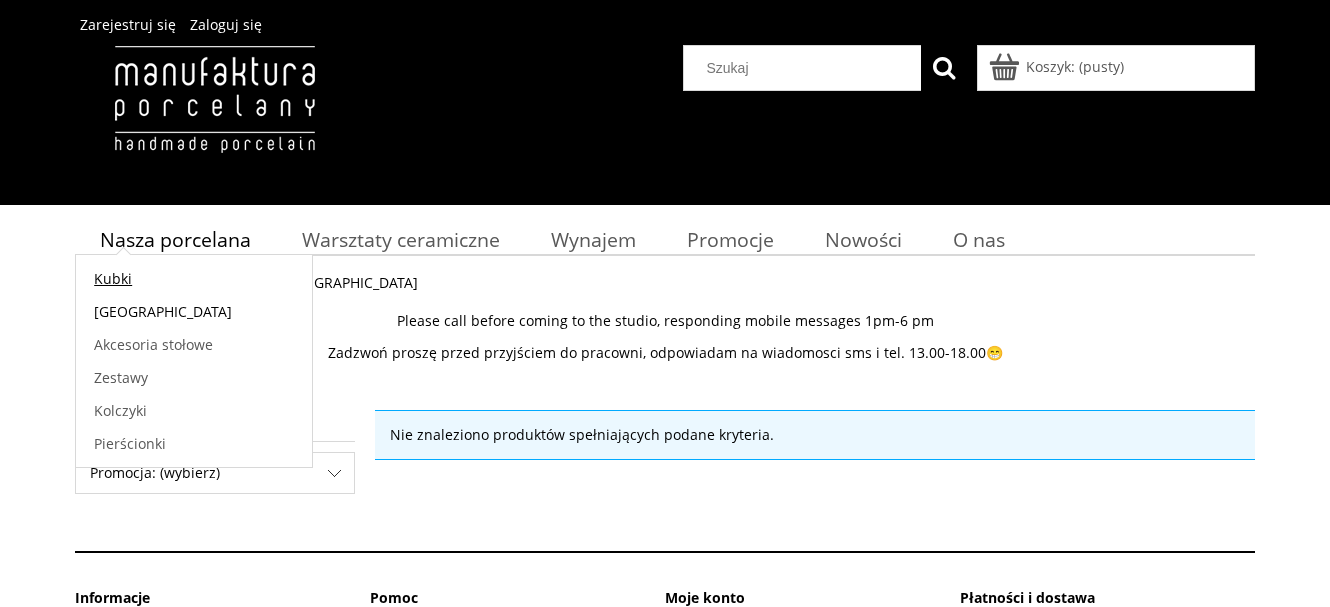 click on "Kubki" at bounding box center [113, 278] 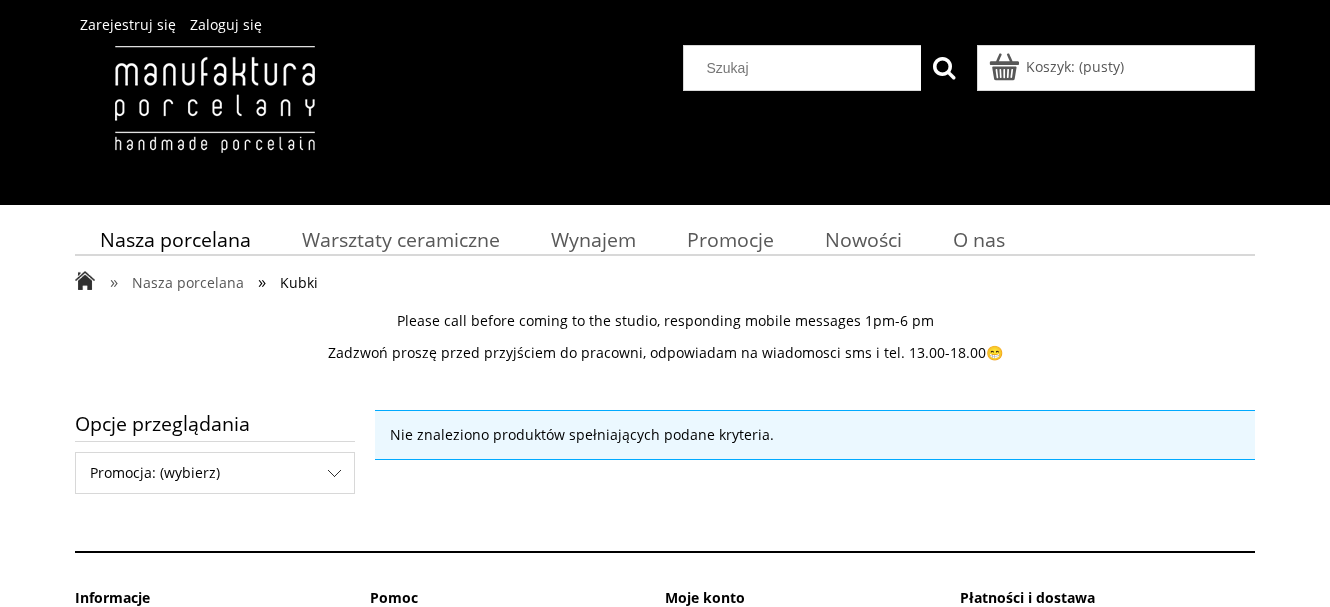 scroll, scrollTop: 0, scrollLeft: 0, axis: both 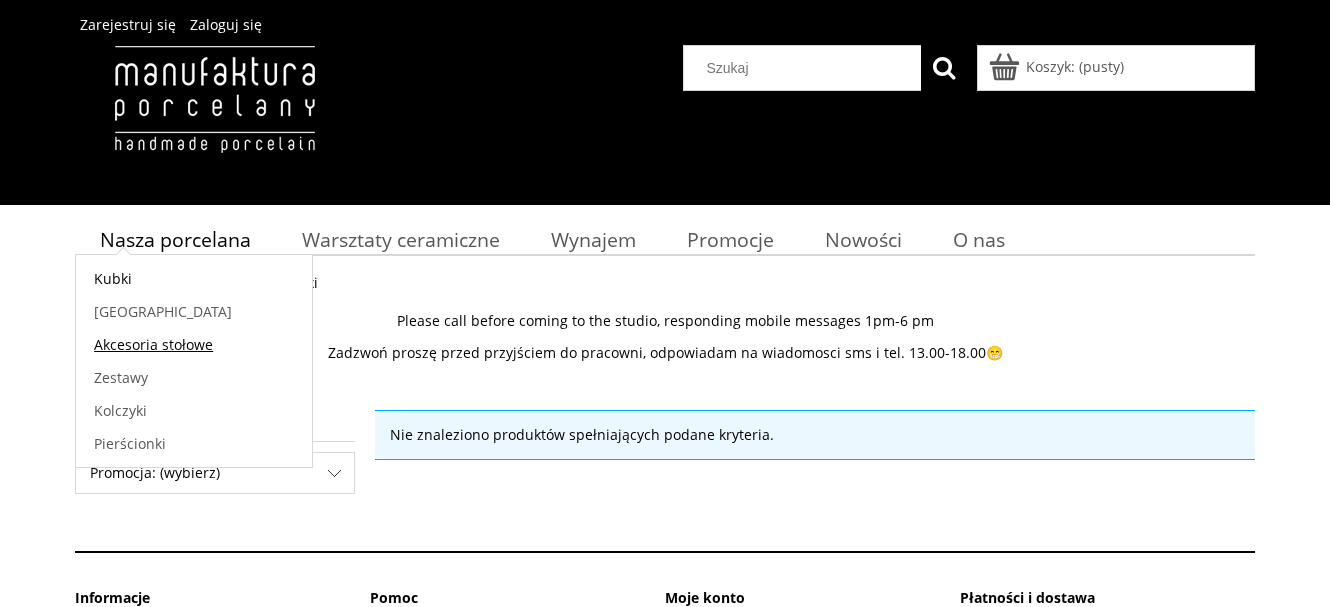 click on "Akcesoria stołowe" at bounding box center [153, 344] 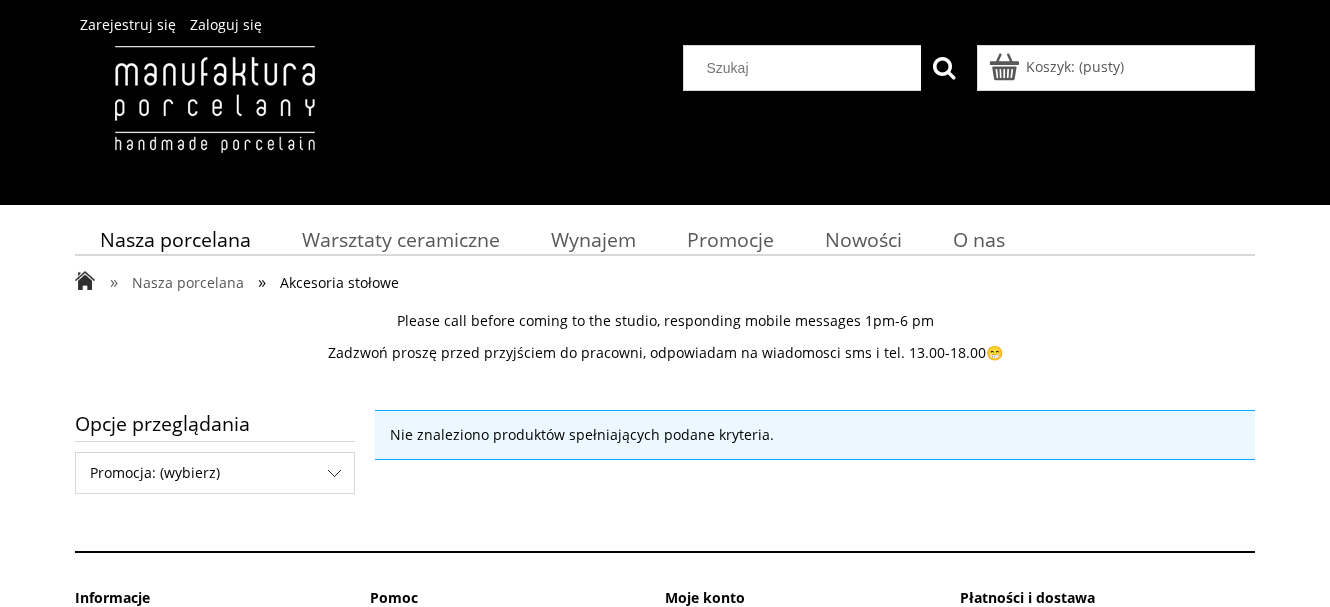 scroll, scrollTop: 0, scrollLeft: 0, axis: both 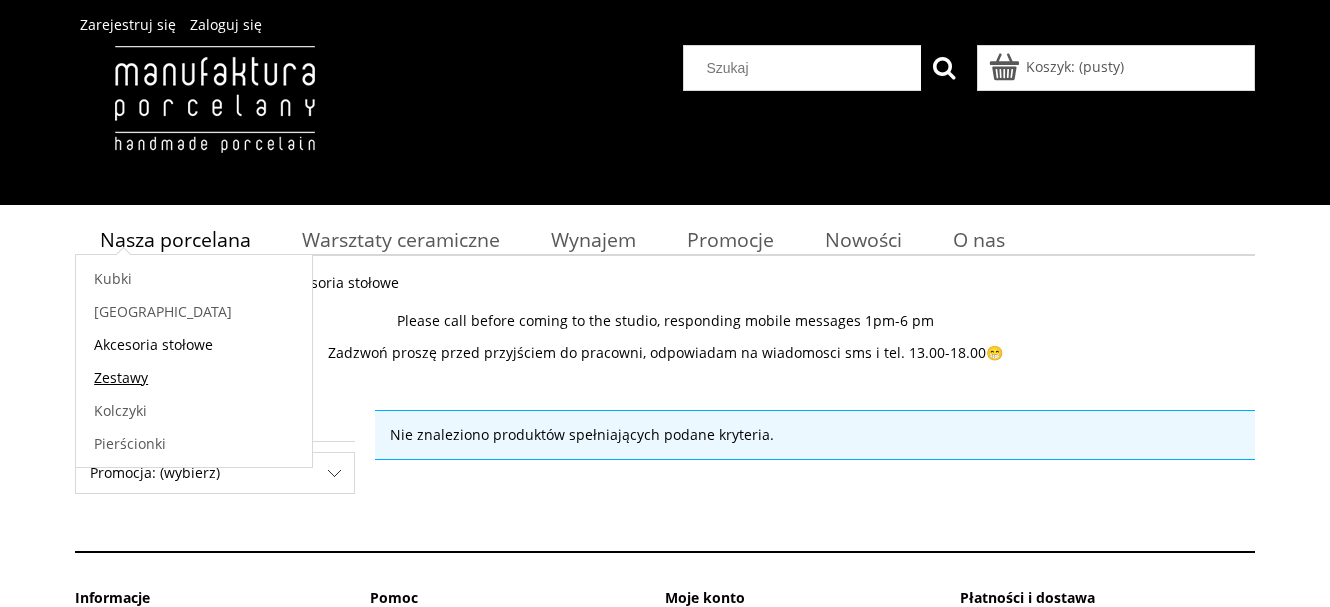 click on "Zestawy" at bounding box center [121, 377] 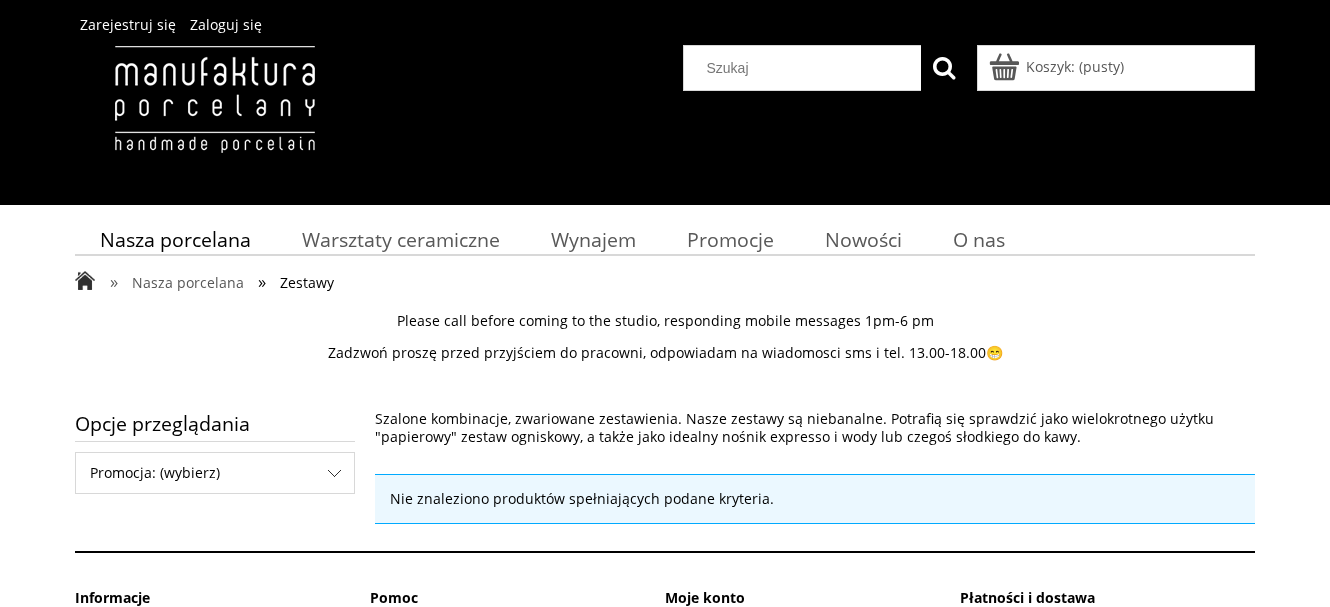 scroll, scrollTop: 0, scrollLeft: 0, axis: both 